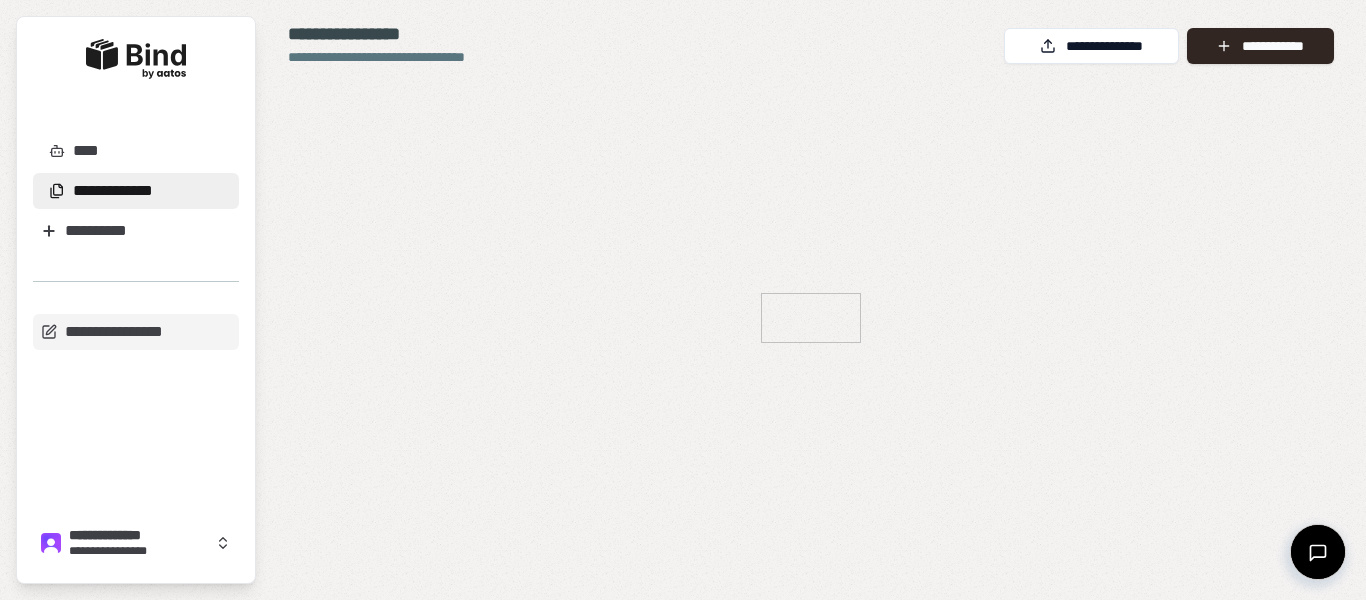 scroll, scrollTop: 0, scrollLeft: 0, axis: both 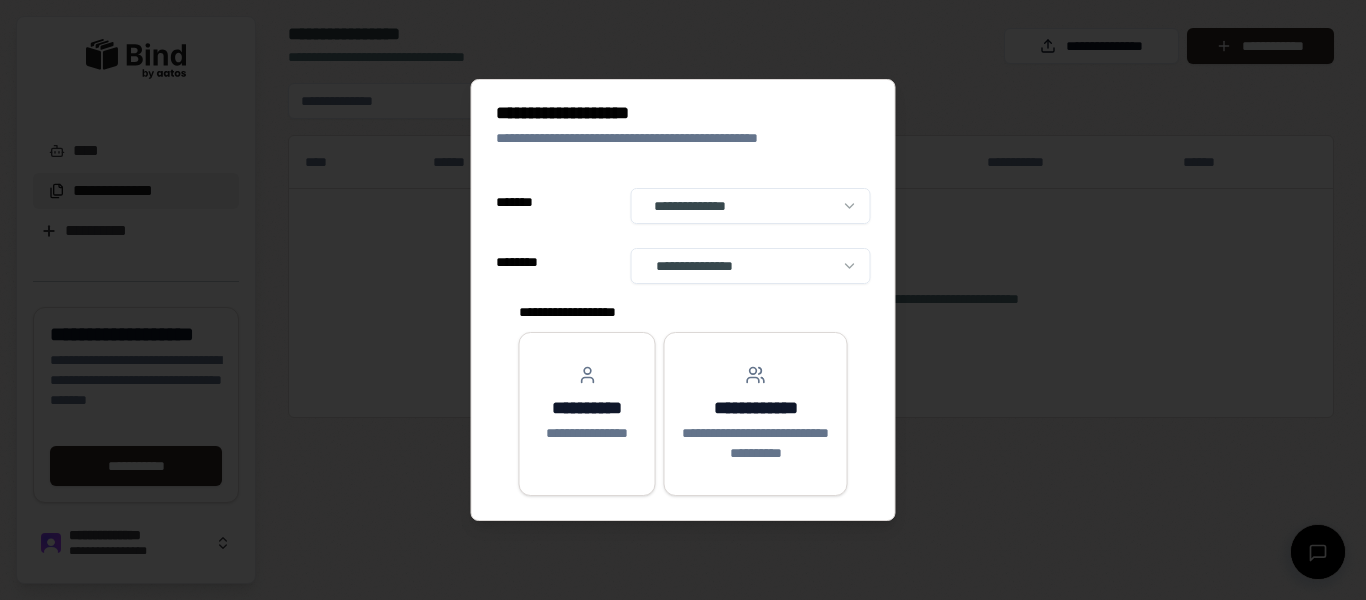 click at bounding box center [683, 300] 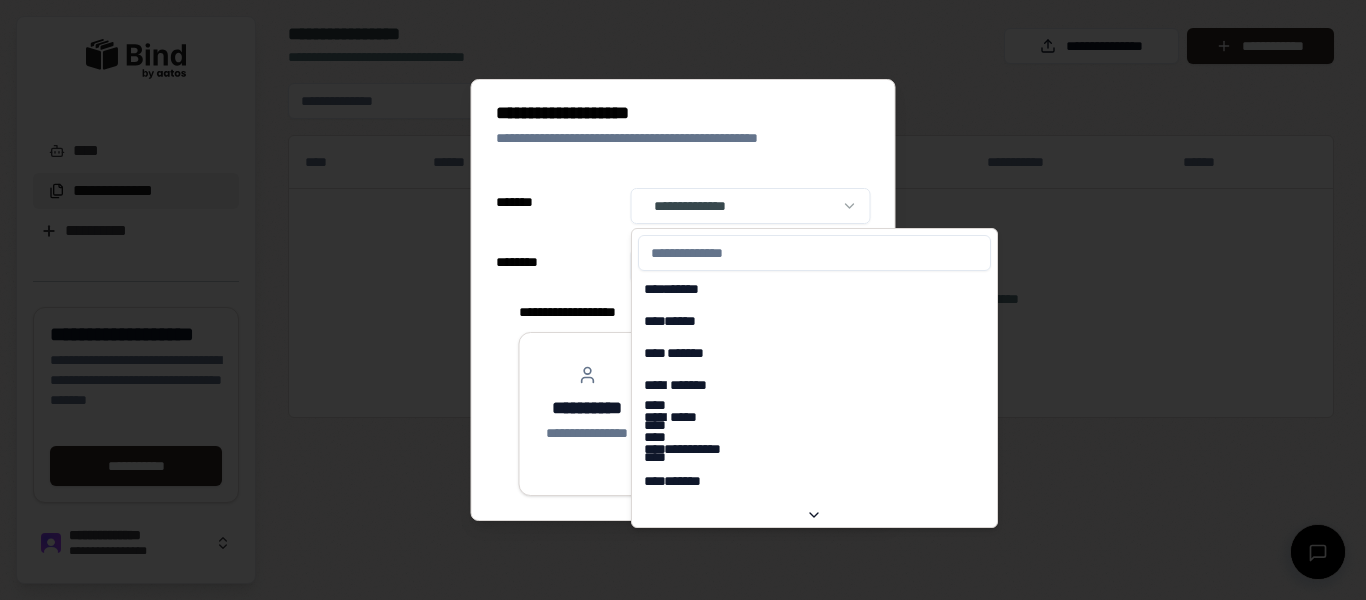 select on "**" 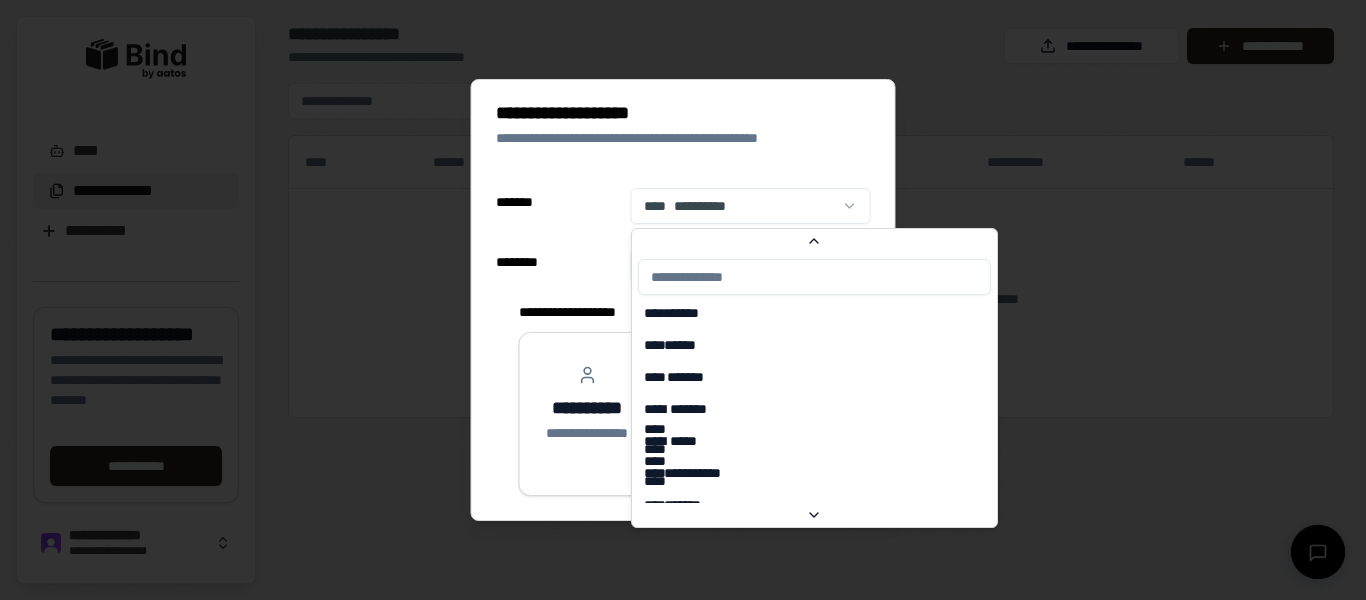 scroll, scrollTop: 6962, scrollLeft: 0, axis: vertical 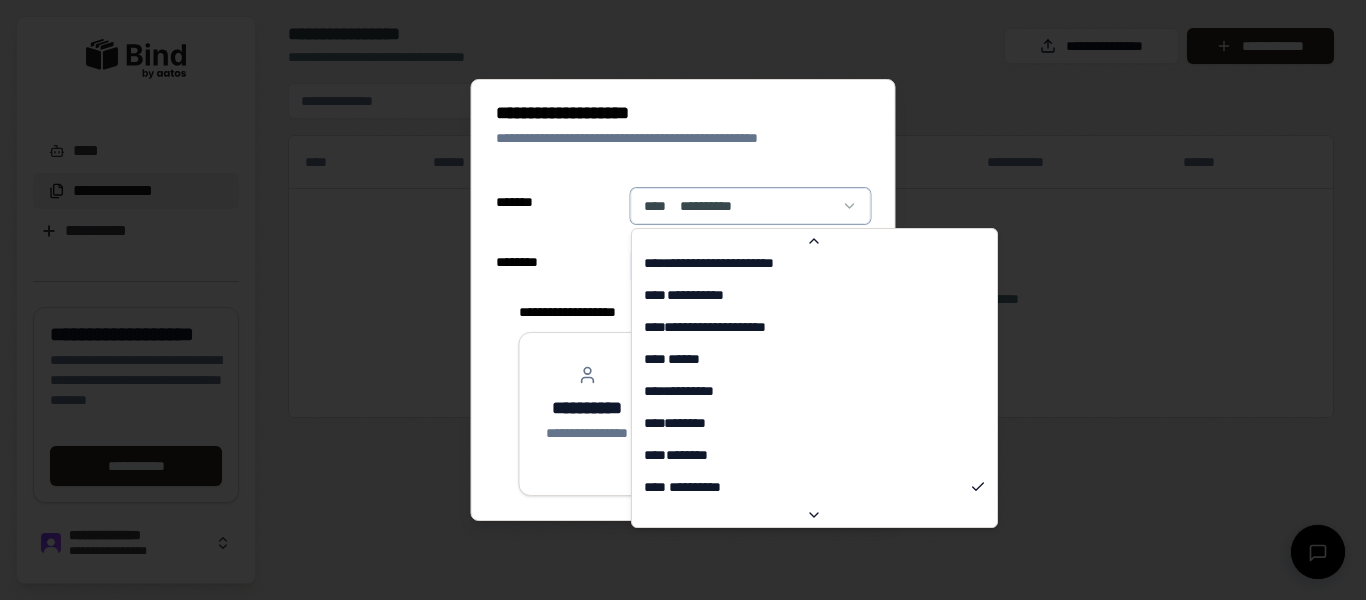 click on "**********" at bounding box center [683, 225] 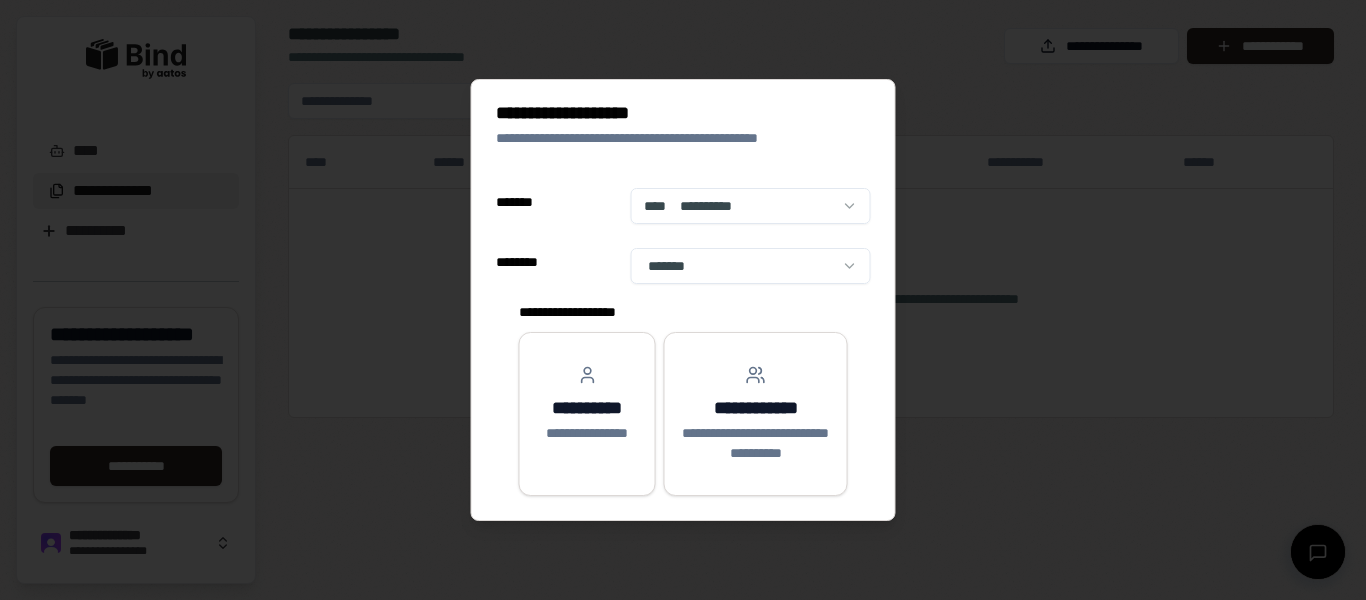 click on "**********" at bounding box center [683, 225] 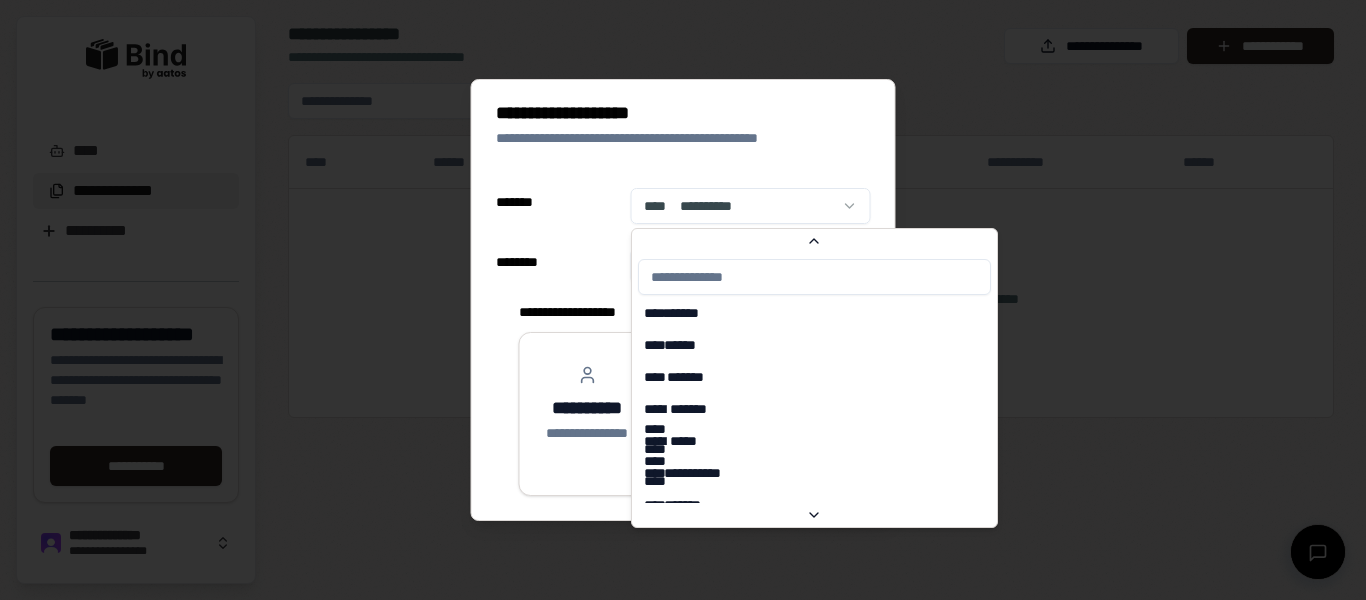 scroll, scrollTop: 6962, scrollLeft: 0, axis: vertical 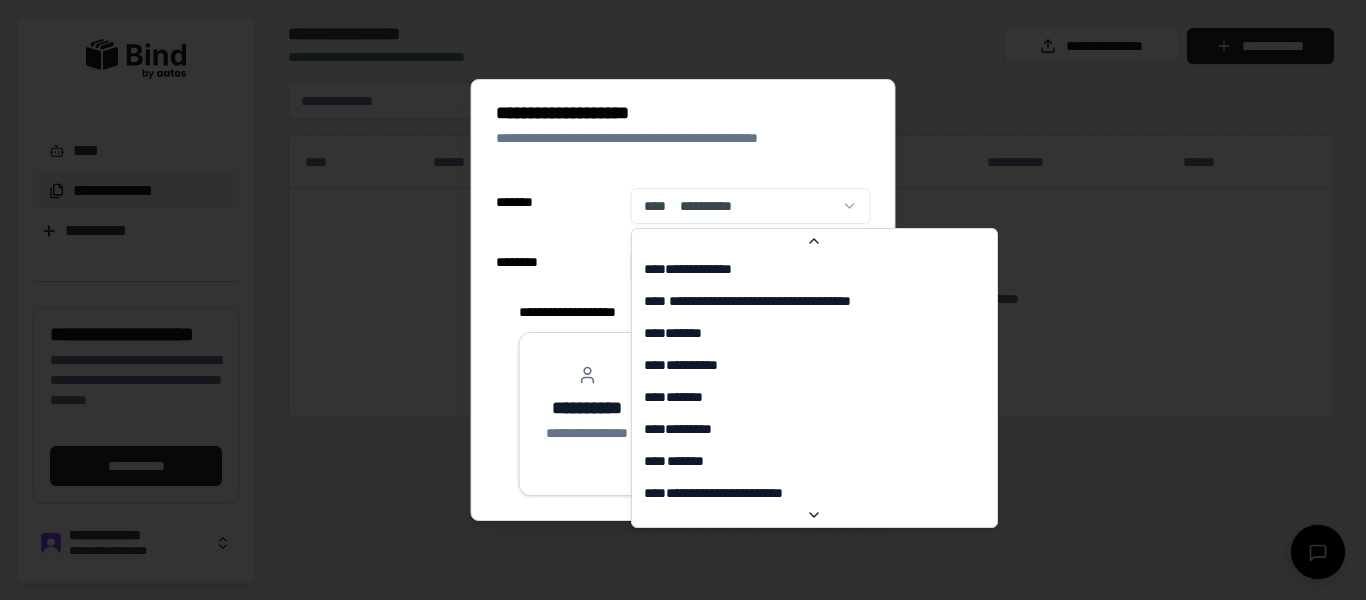 select on "**" 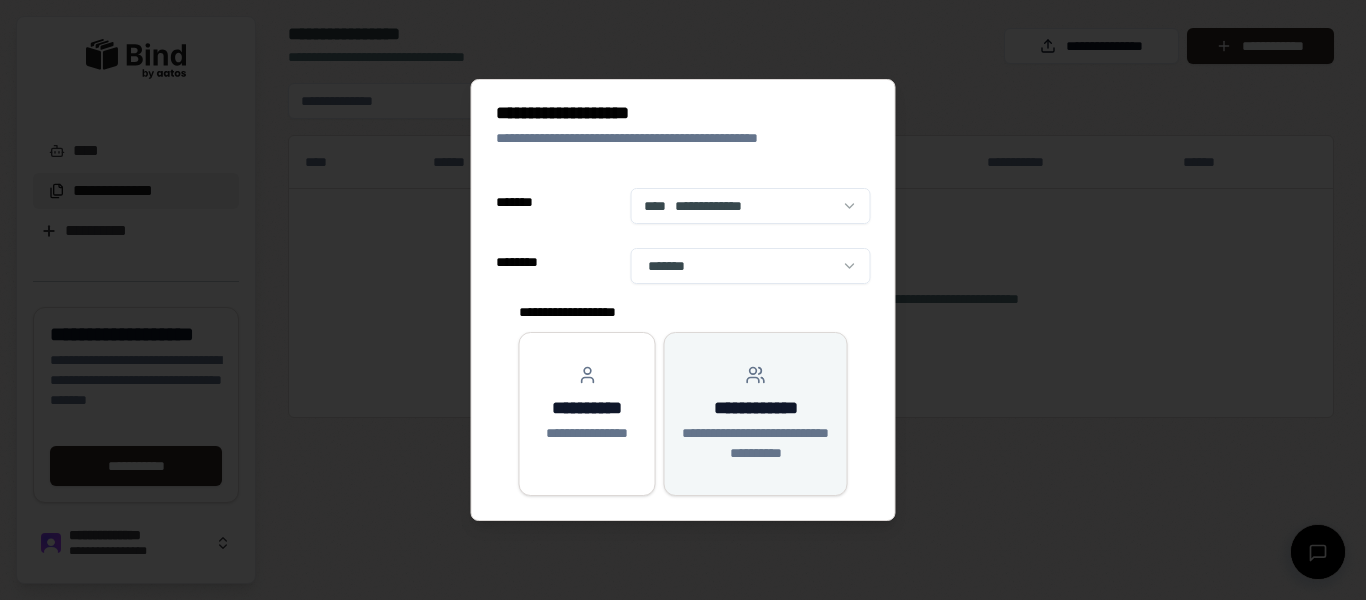 click on "**********" at bounding box center [756, 443] 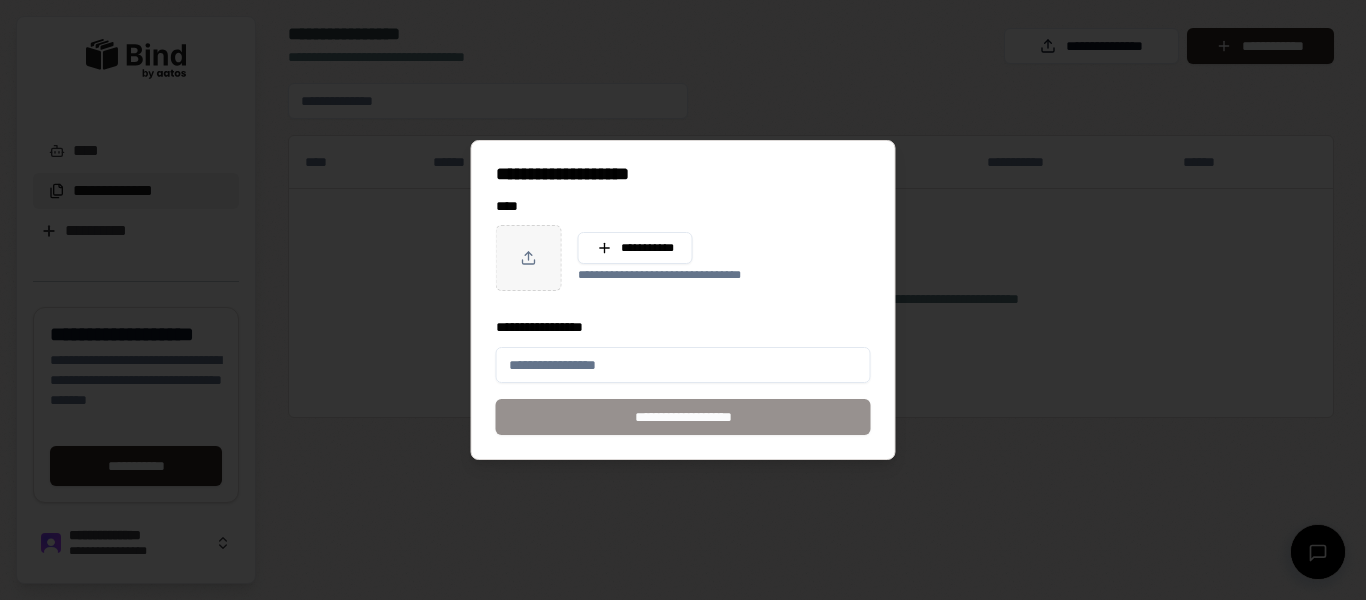click on "**********" at bounding box center [683, 365] 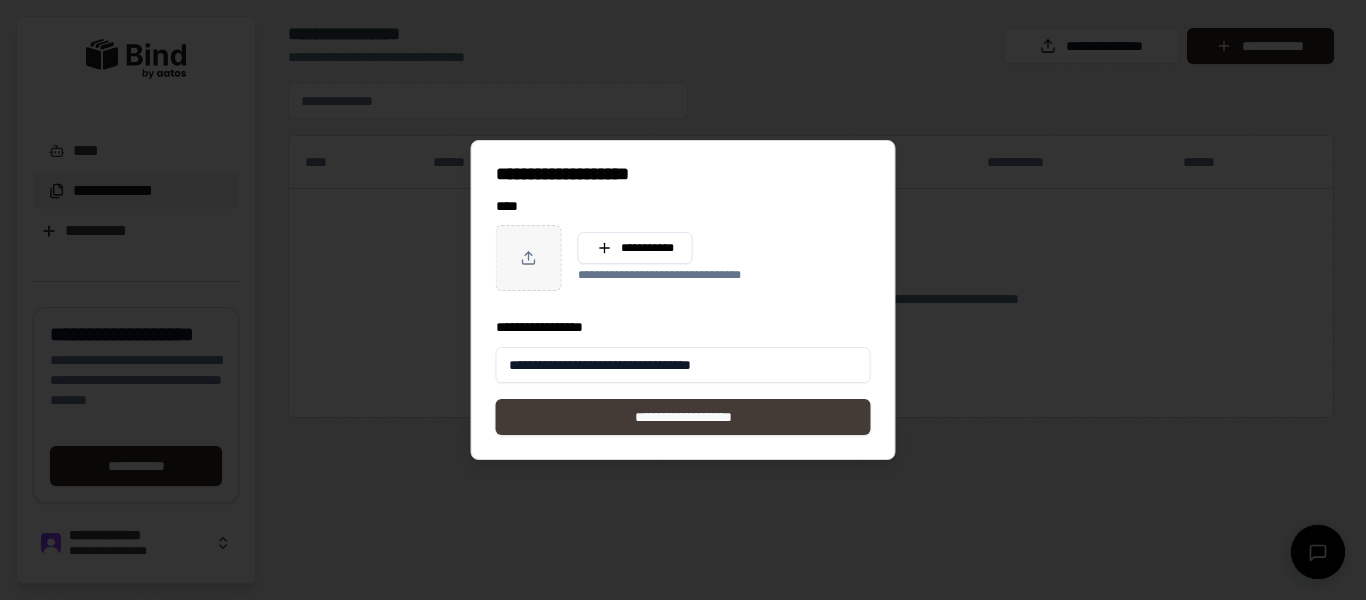 click on "**********" at bounding box center (683, 417) 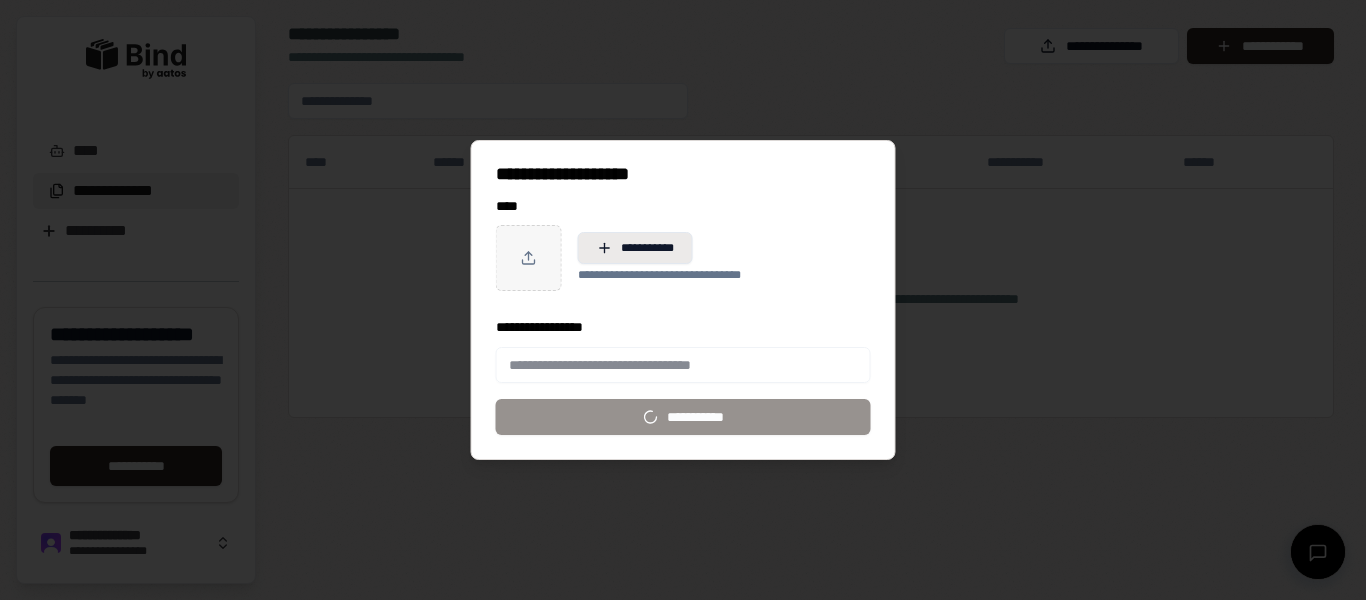 click on "**********" at bounding box center [635, 248] 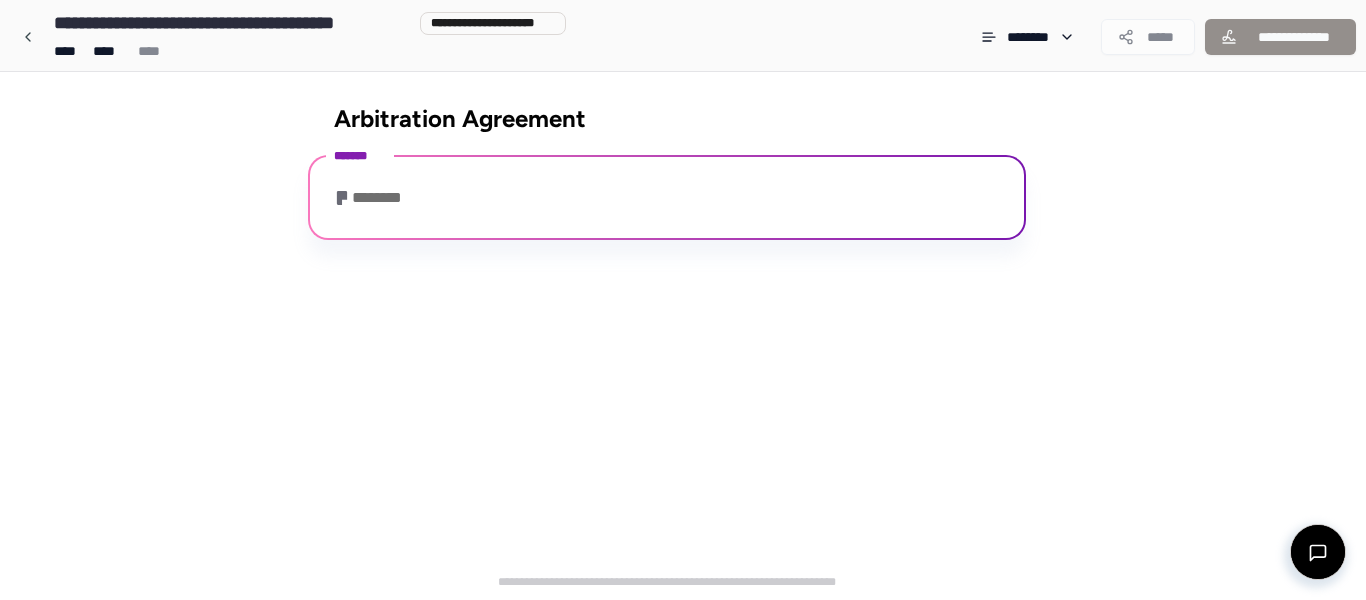 scroll, scrollTop: 0, scrollLeft: 0, axis: both 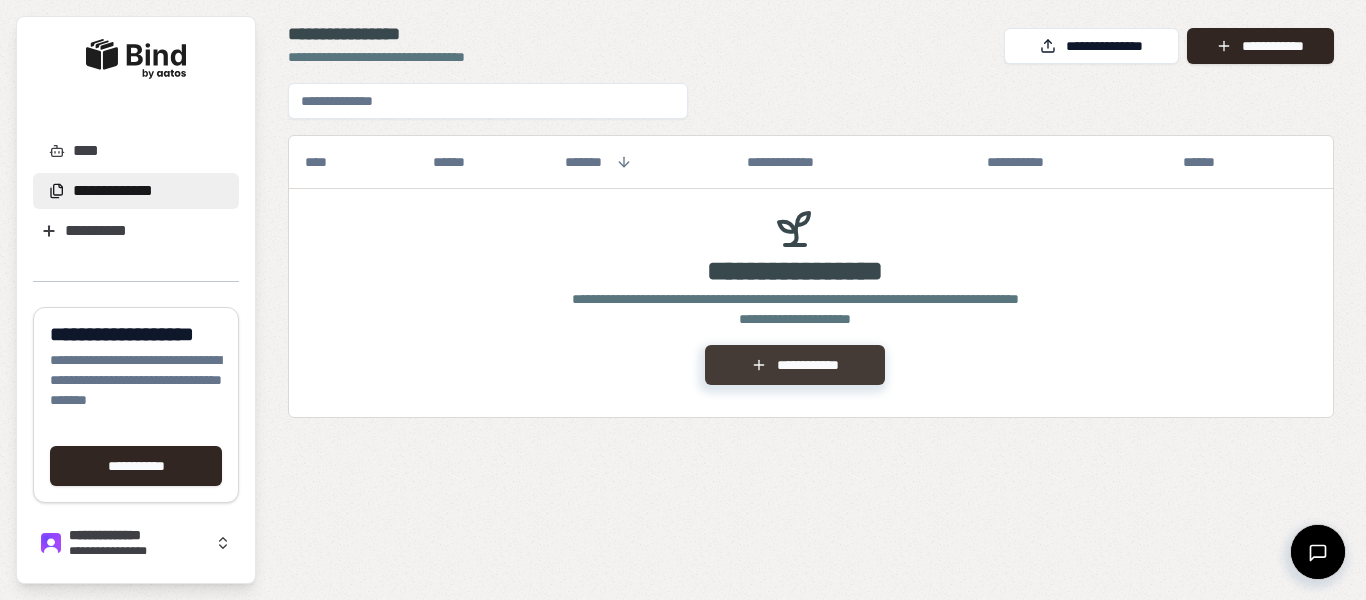 click on "**********" at bounding box center [794, 365] 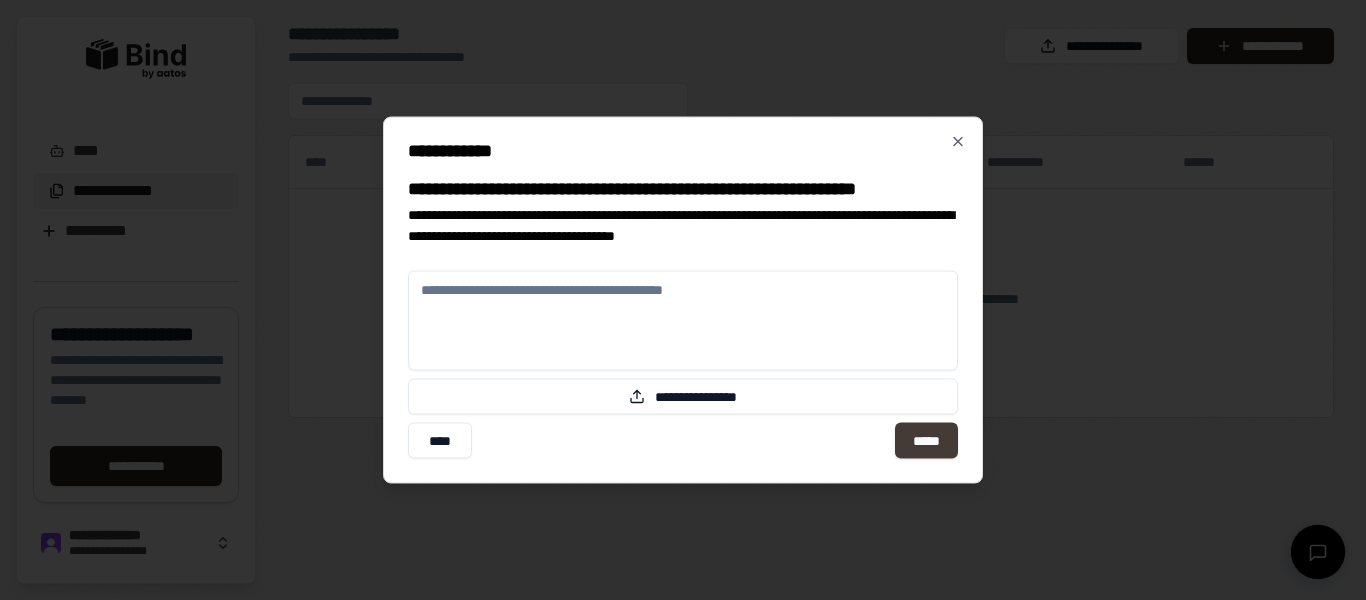 click on "*****" at bounding box center (926, 441) 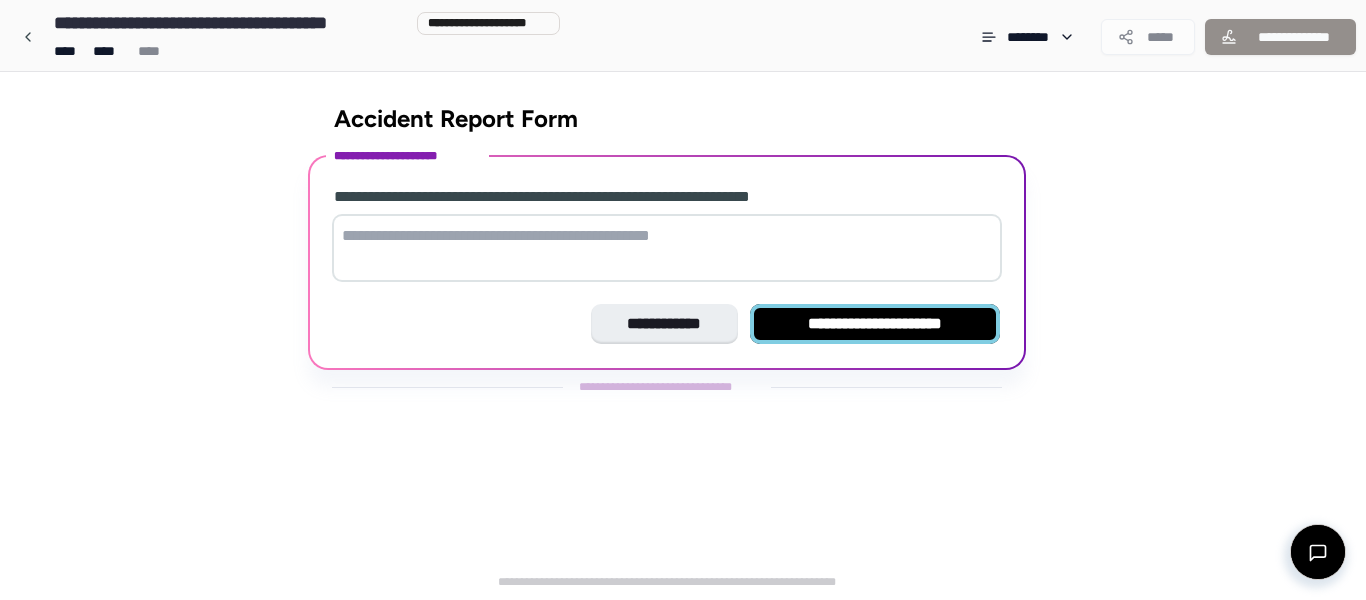 click on "**********" at bounding box center (875, 324) 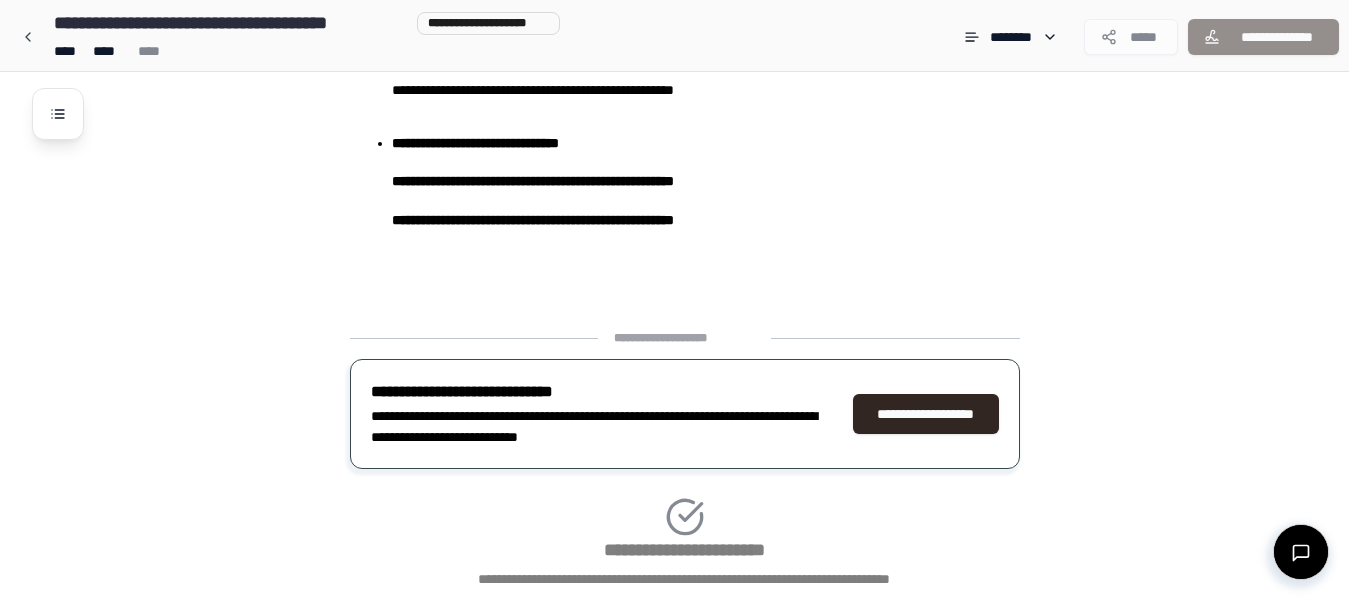 scroll, scrollTop: 2896, scrollLeft: 0, axis: vertical 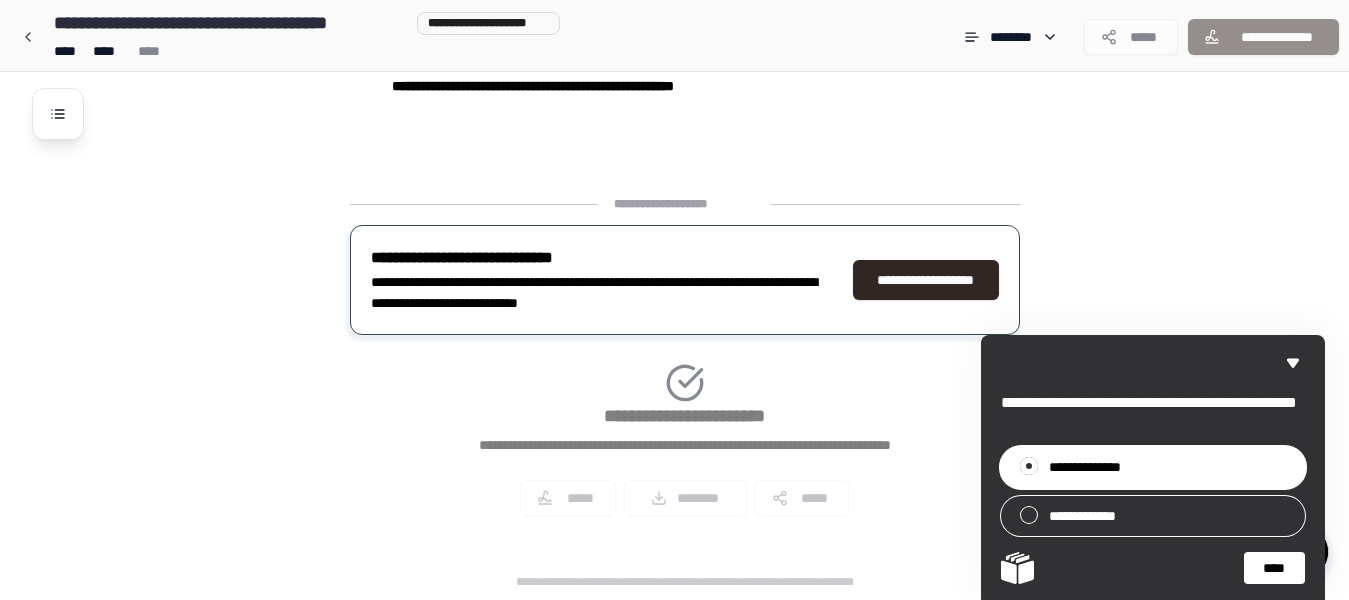 click on "****" at bounding box center (1274, 568) 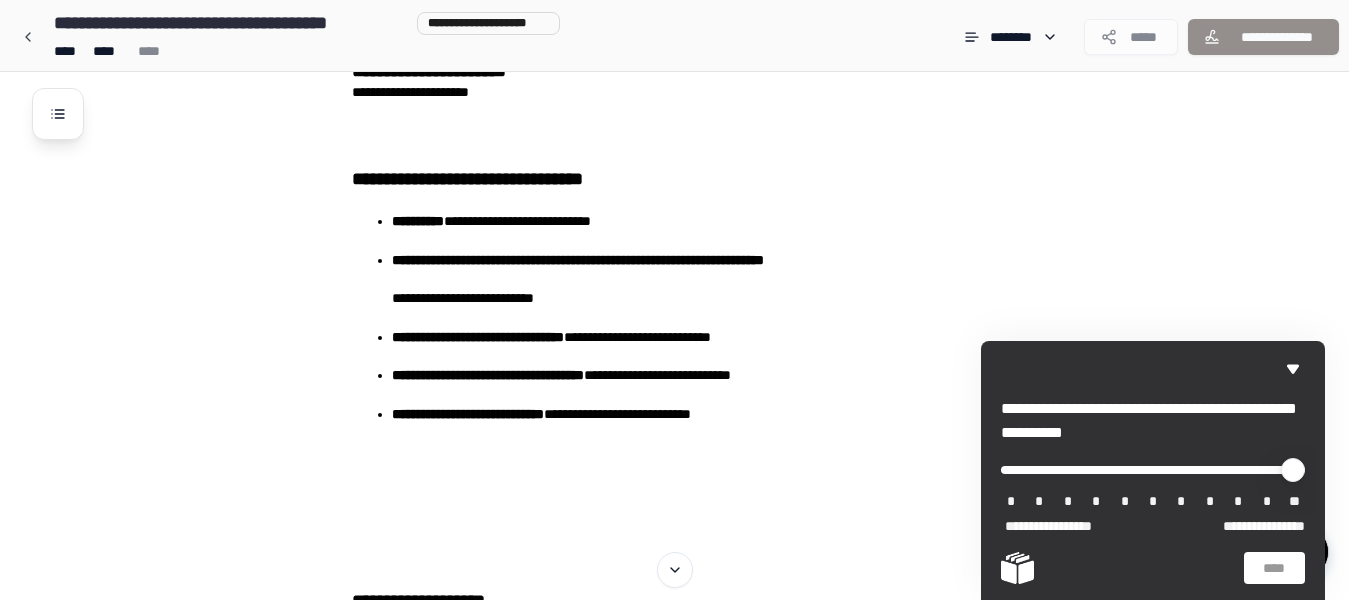 scroll, scrollTop: 0, scrollLeft: 0, axis: both 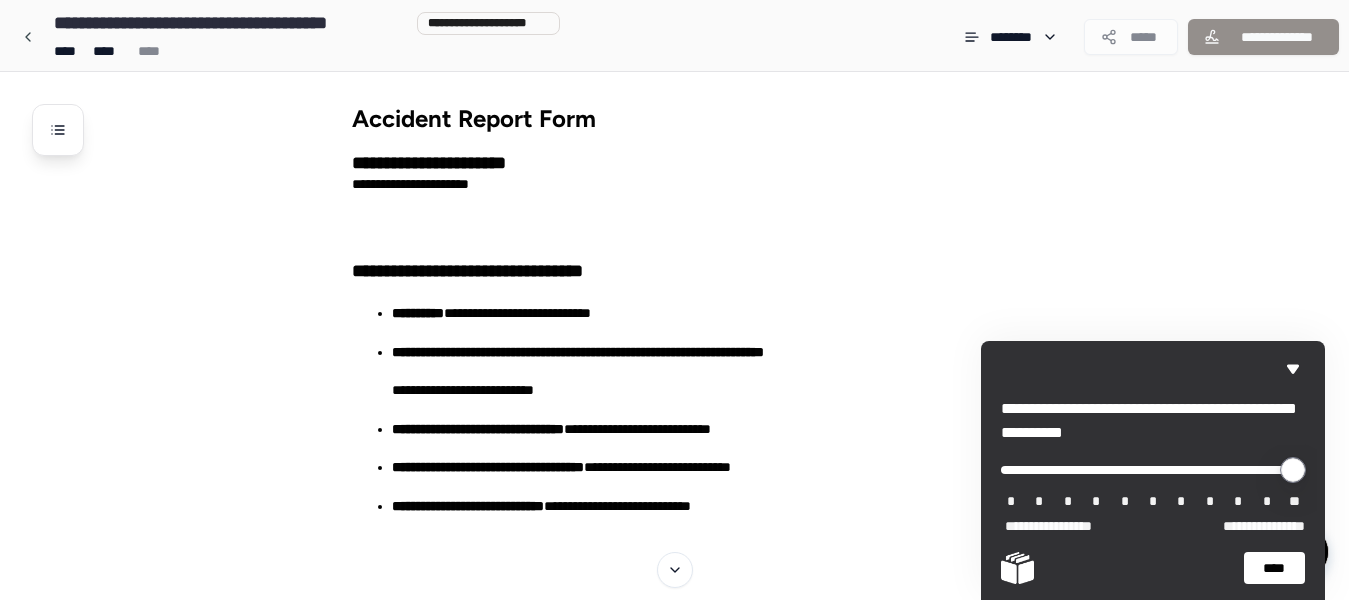 type on "**" 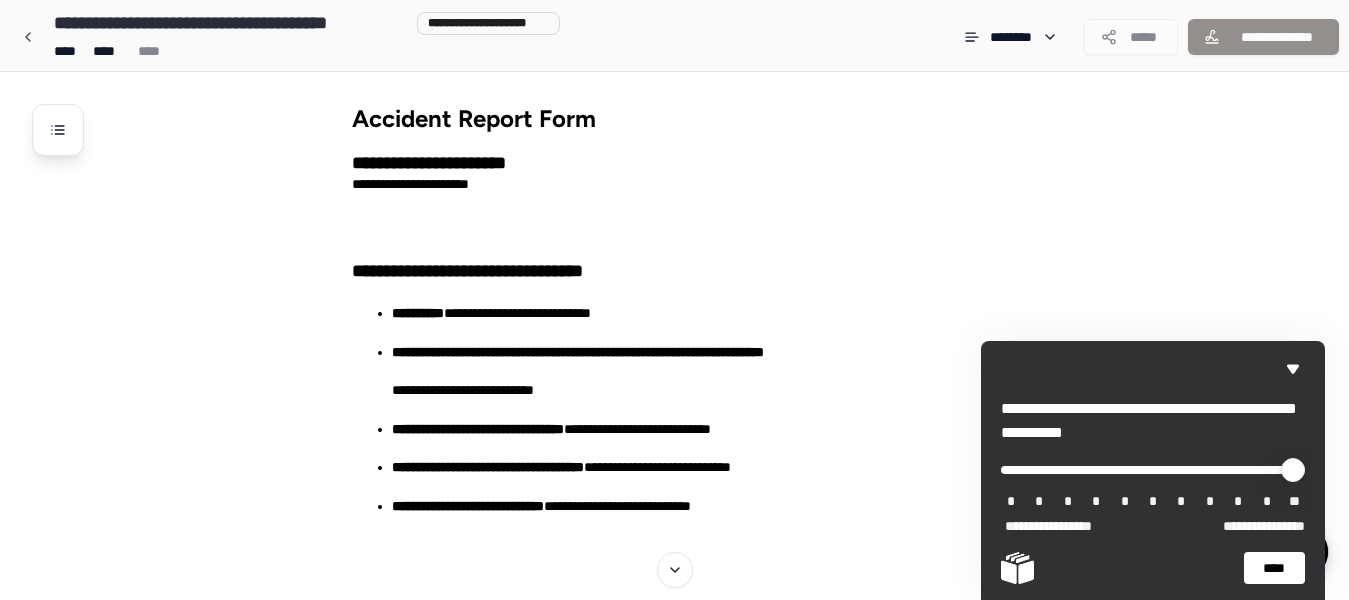 click on "****" at bounding box center (1274, 568) 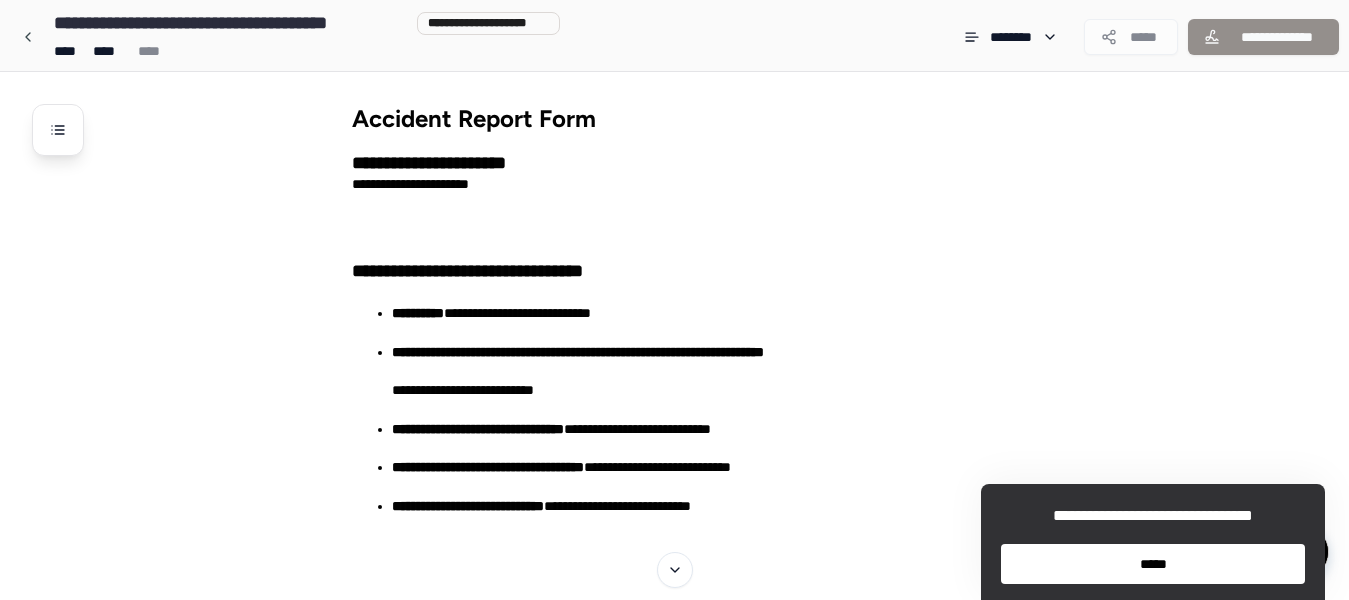 click on "*****" at bounding box center (1153, 564) 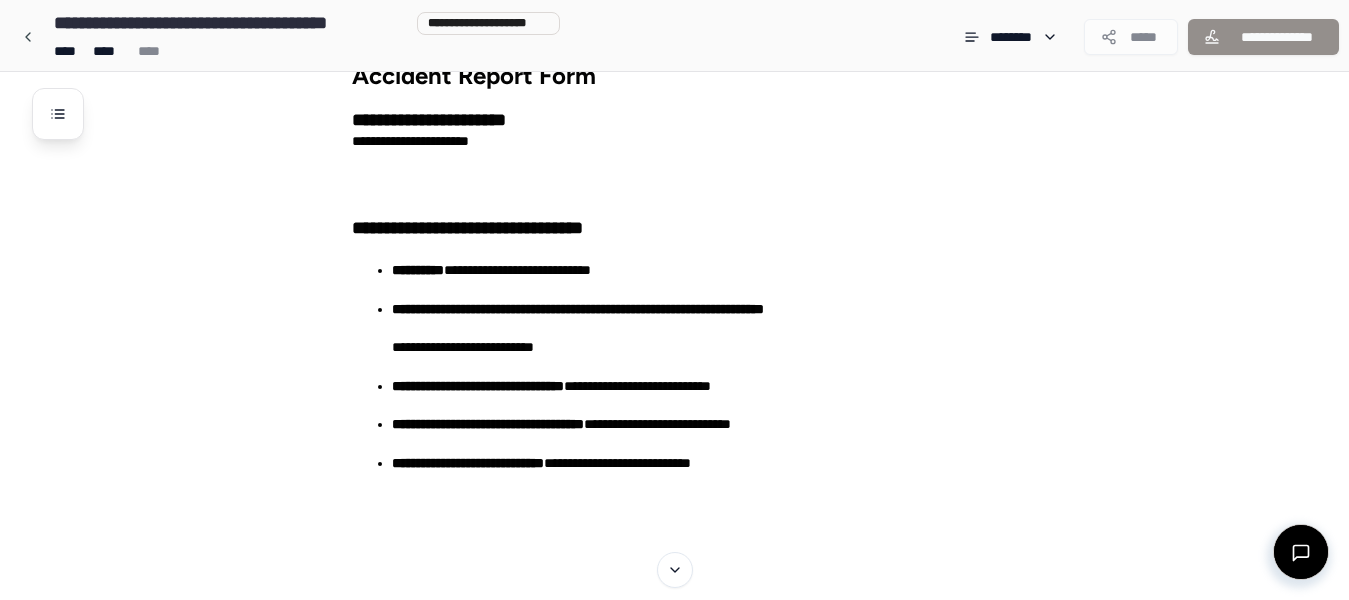 scroll, scrollTop: 0, scrollLeft: 0, axis: both 